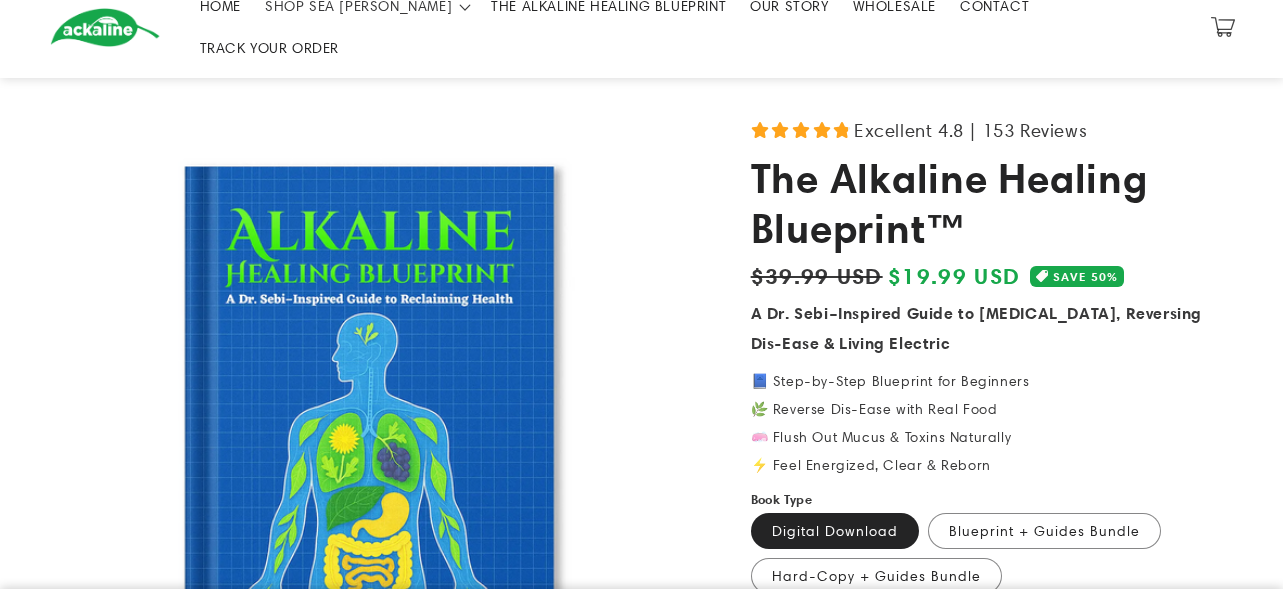 scroll, scrollTop: 100, scrollLeft: 0, axis: vertical 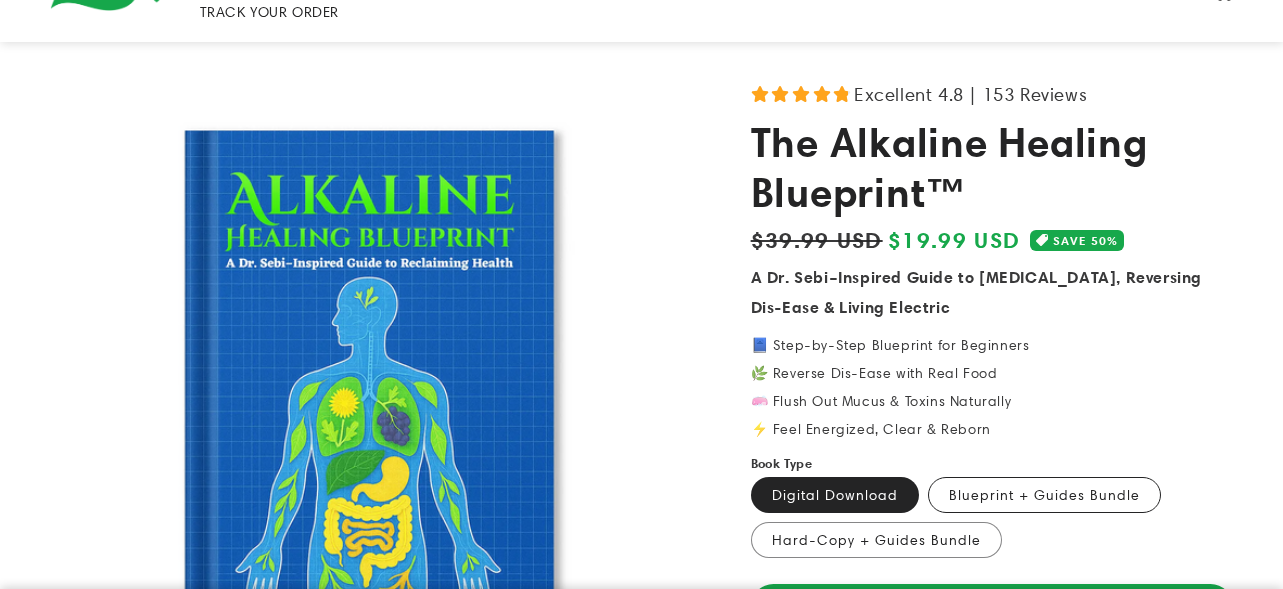 click on "Blueprint + Guides Bundle Variant sold out or unavailable" at bounding box center [1044, 495] 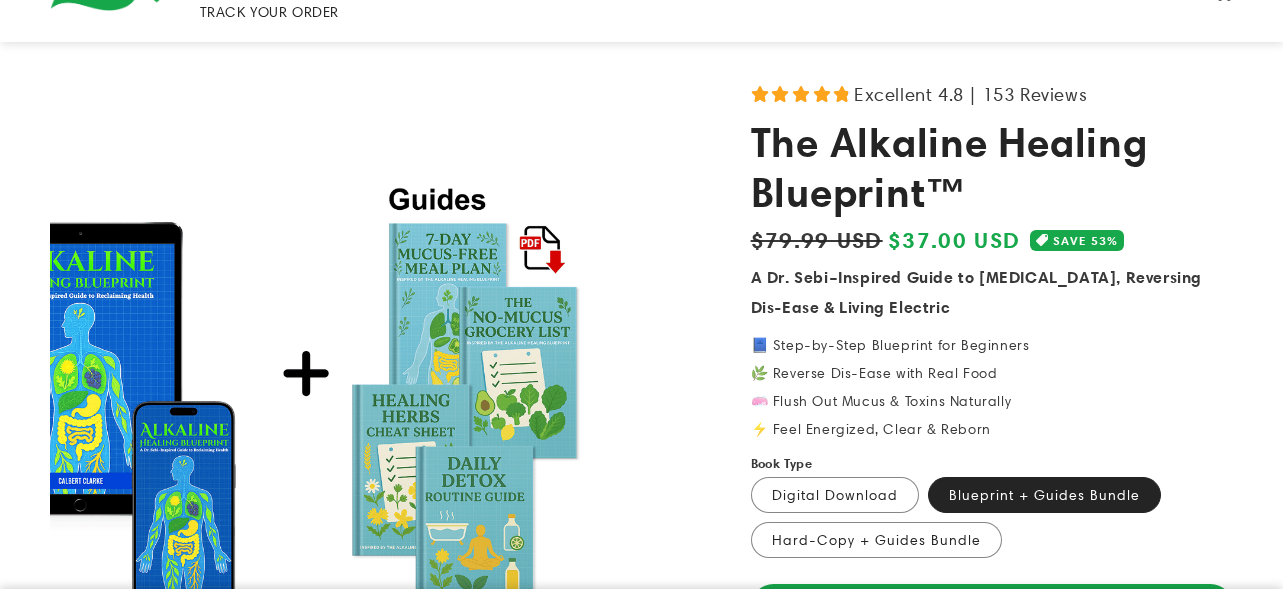scroll, scrollTop: 0, scrollLeft: 0, axis: both 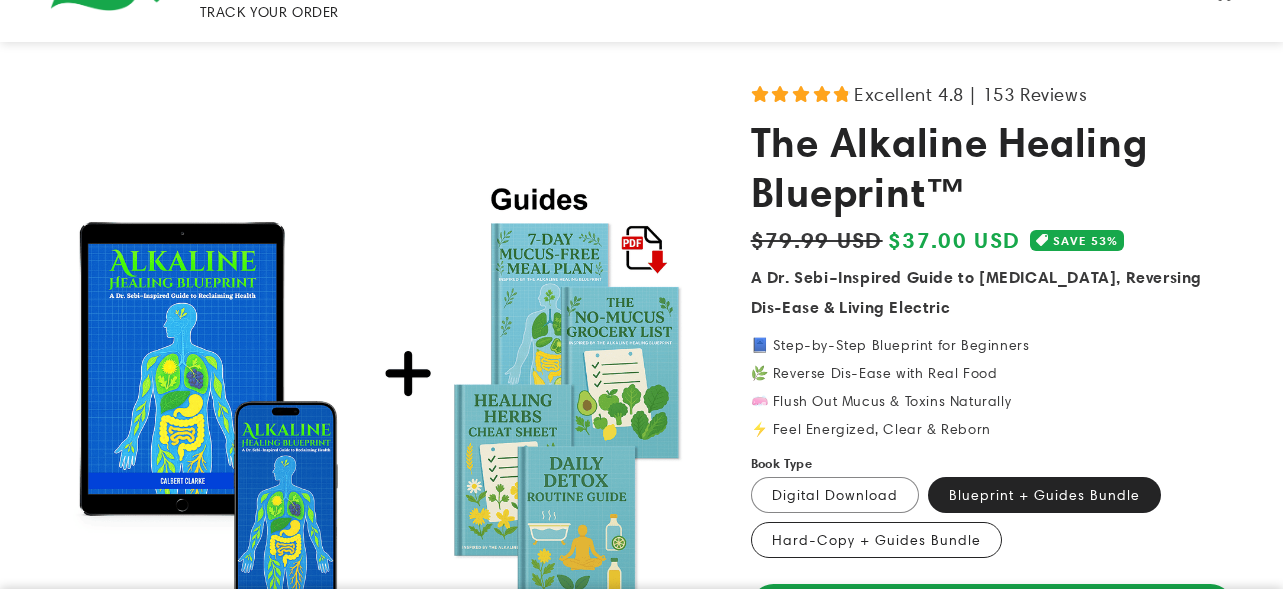 click on "Hard-Copy + Guides Bundle Variant sold out or unavailable" at bounding box center (876, 540) 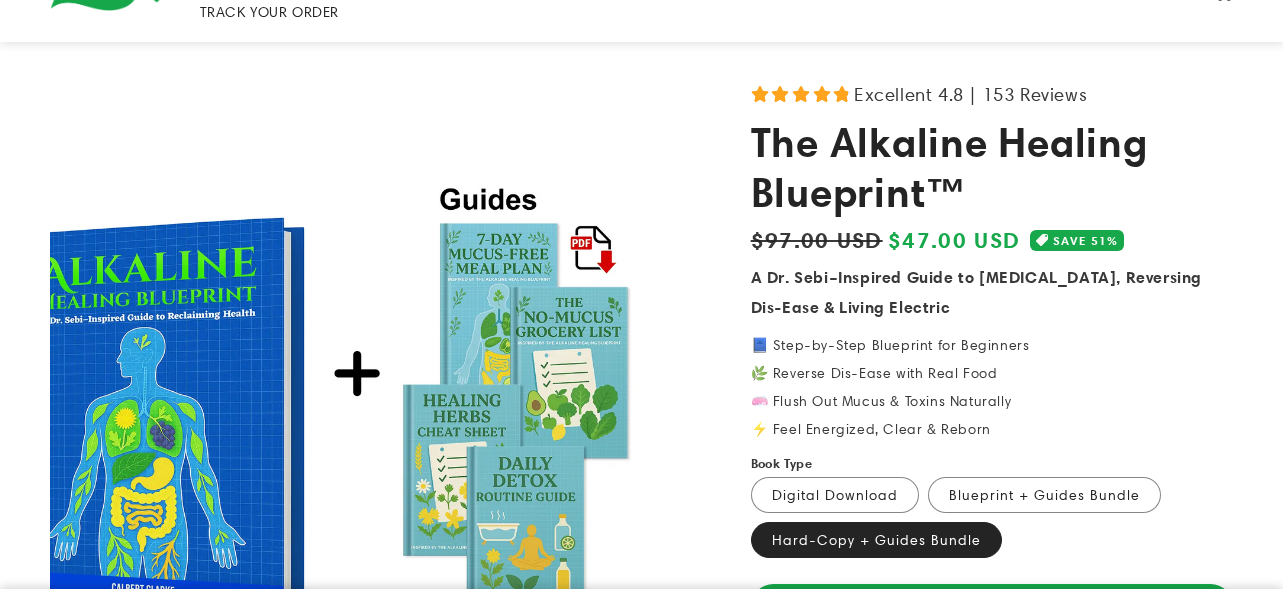 scroll, scrollTop: 0, scrollLeft: 0, axis: both 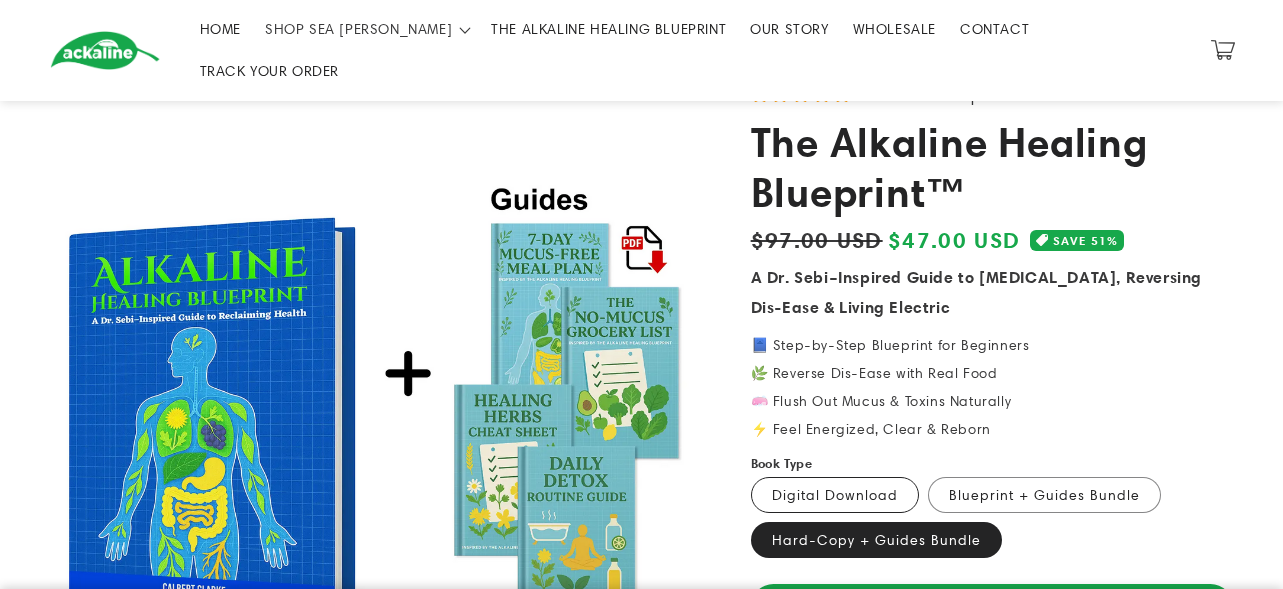 click on "Digital Download Variant sold out or unavailable" at bounding box center (835, 495) 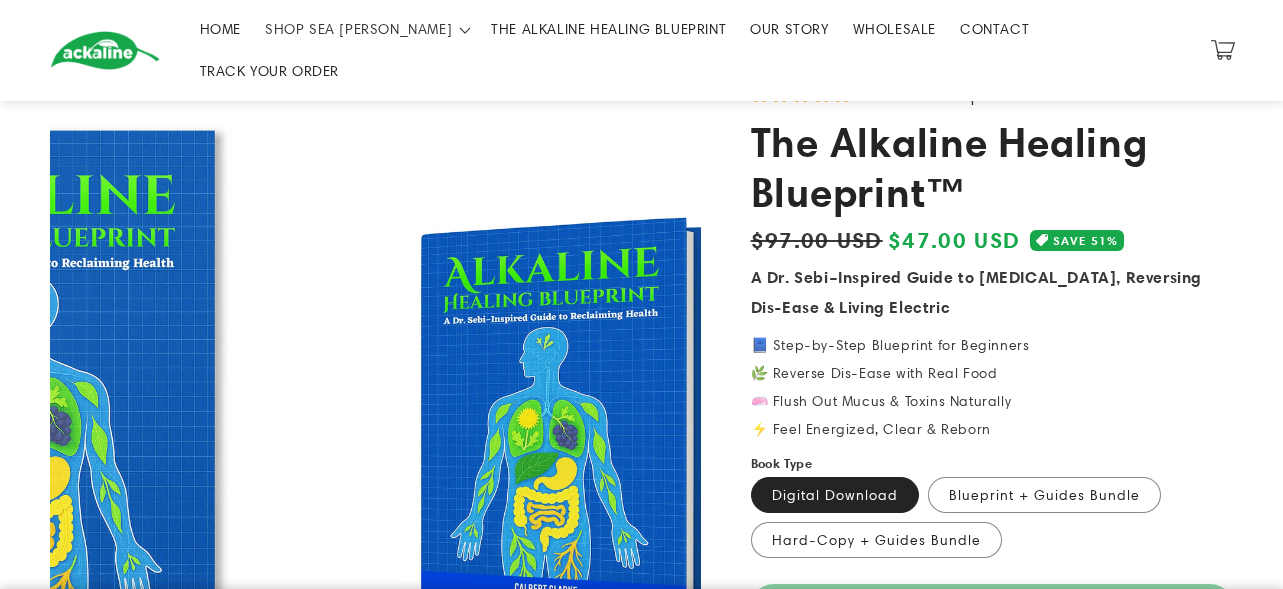 scroll, scrollTop: 0, scrollLeft: 0, axis: both 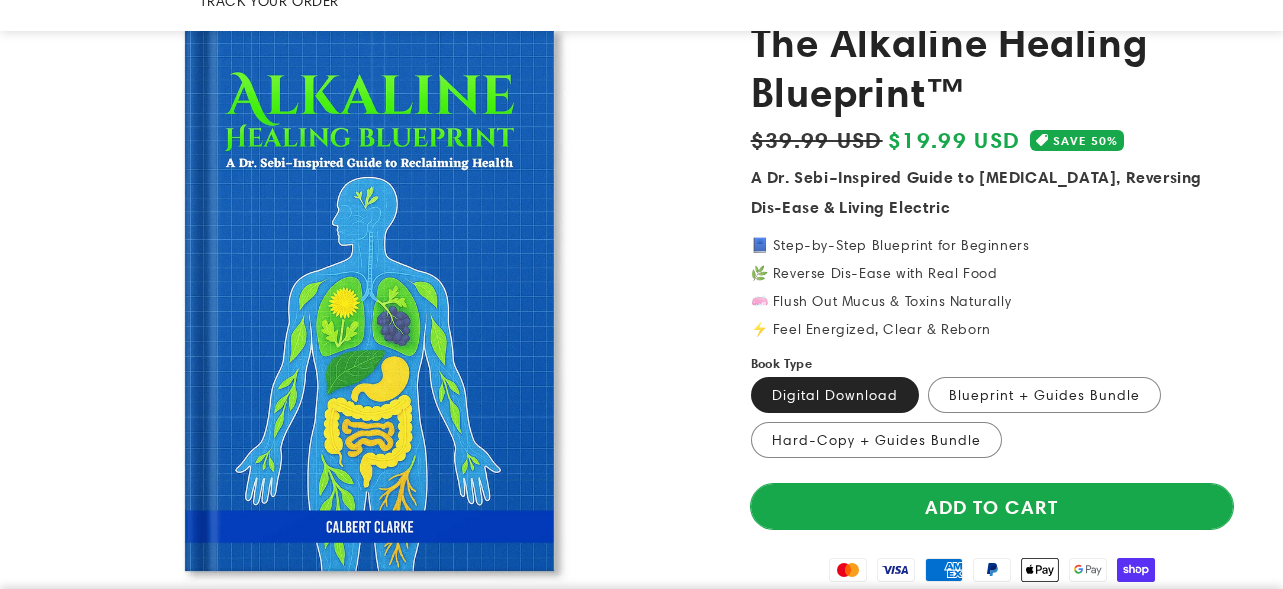 click on "Add to cart" at bounding box center (992, 506) 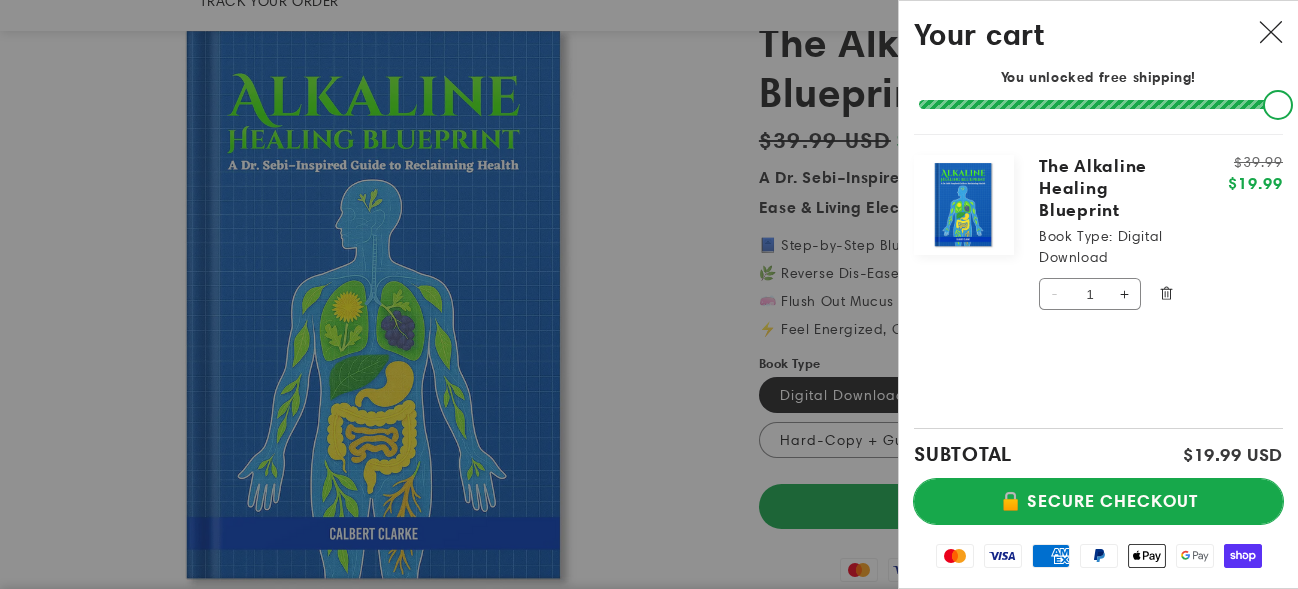 click on "🔒 SECURE CHECKOUT" at bounding box center (1098, 501) 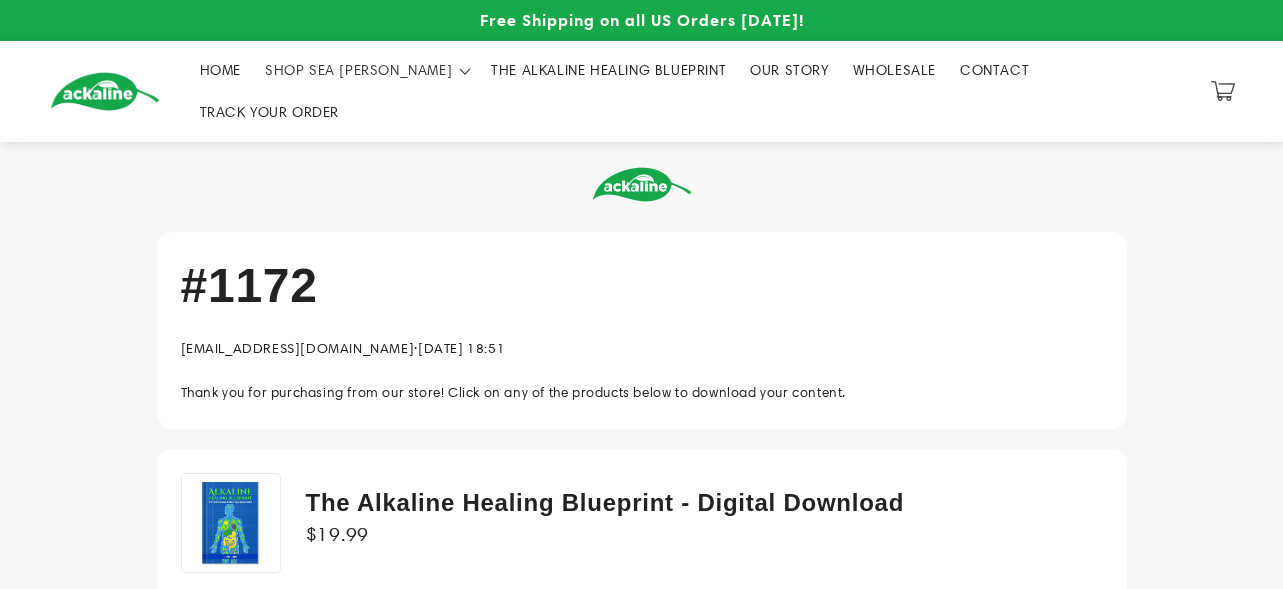 scroll, scrollTop: 0, scrollLeft: 0, axis: both 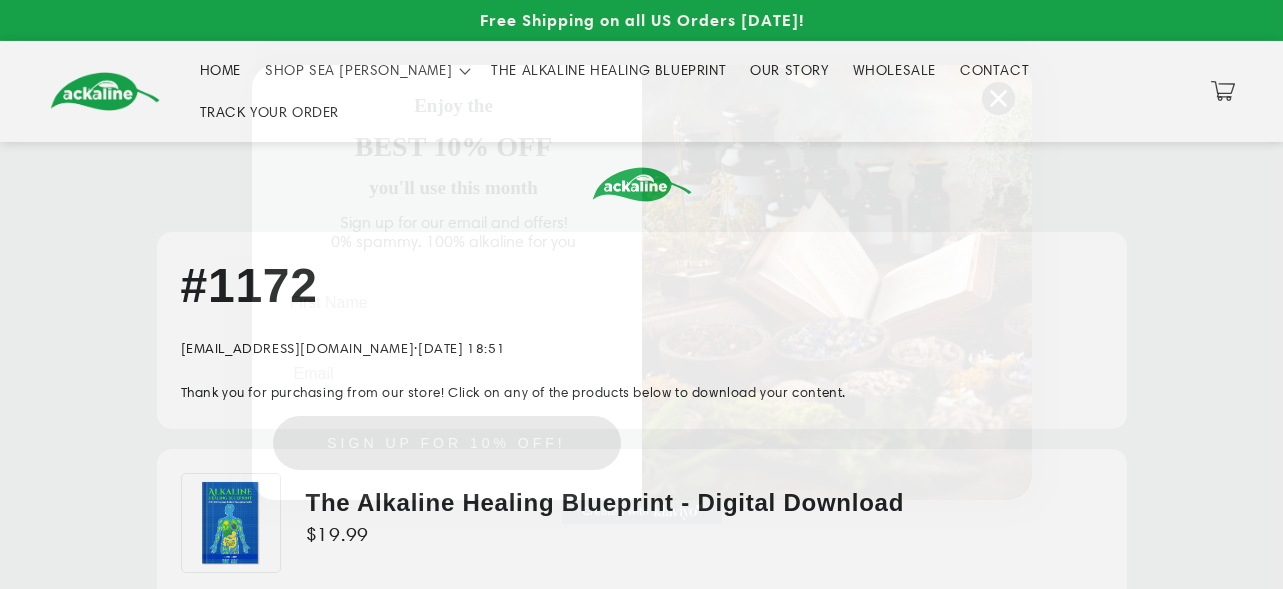 click 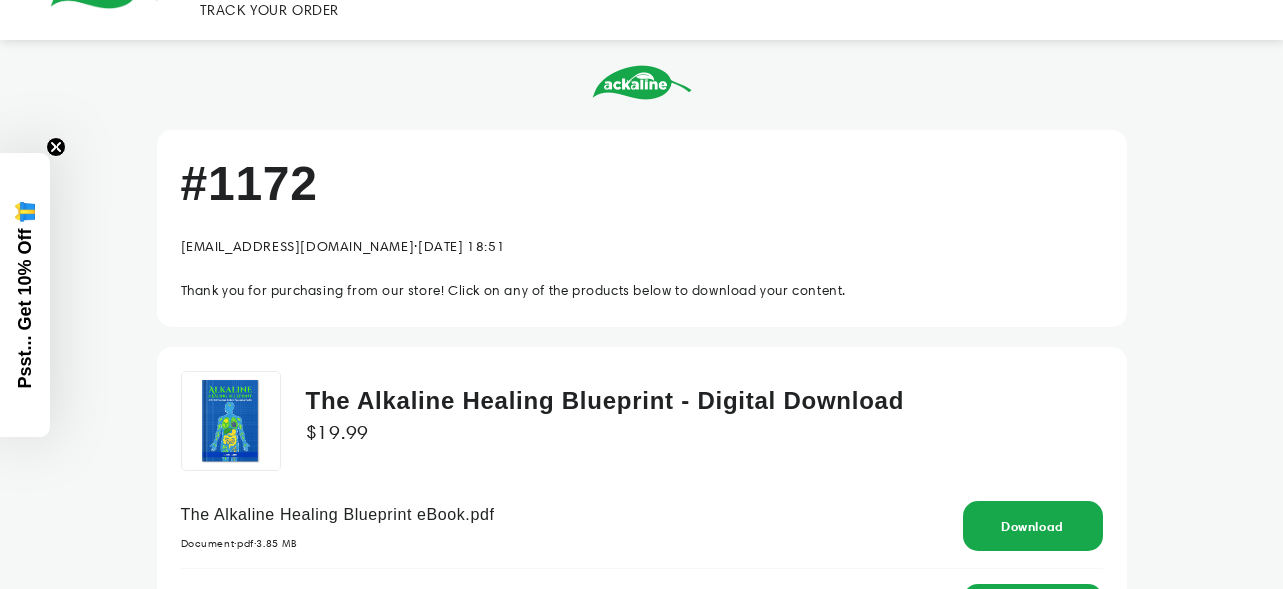 scroll, scrollTop: 200, scrollLeft: 0, axis: vertical 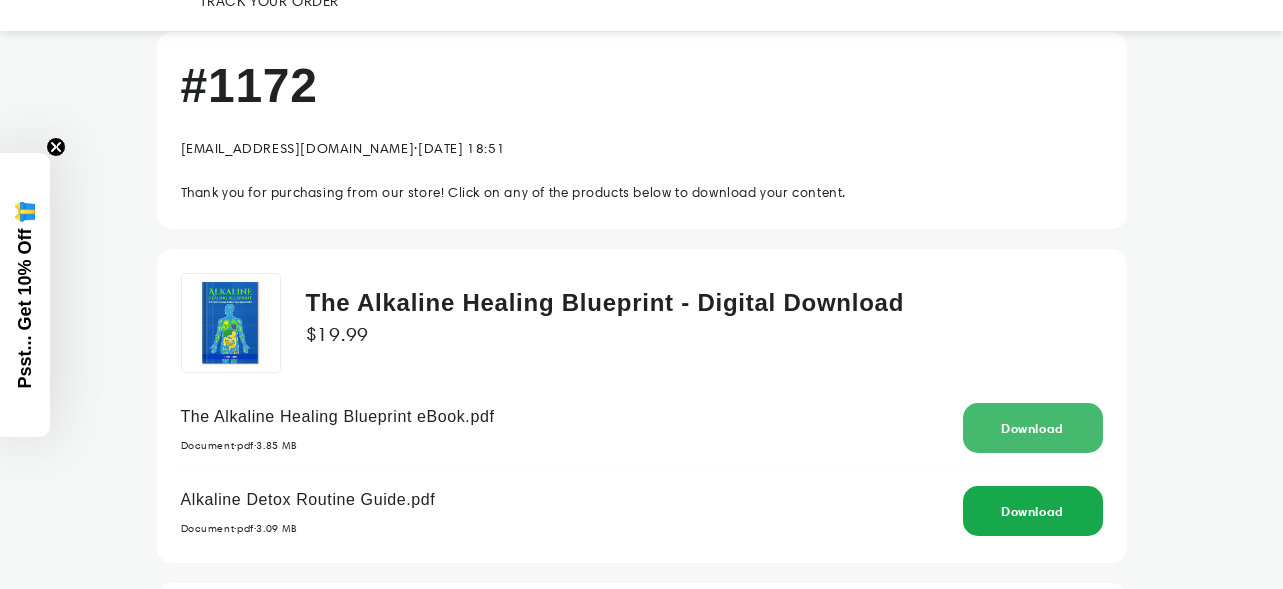 click on "Download" at bounding box center [1032, 428] 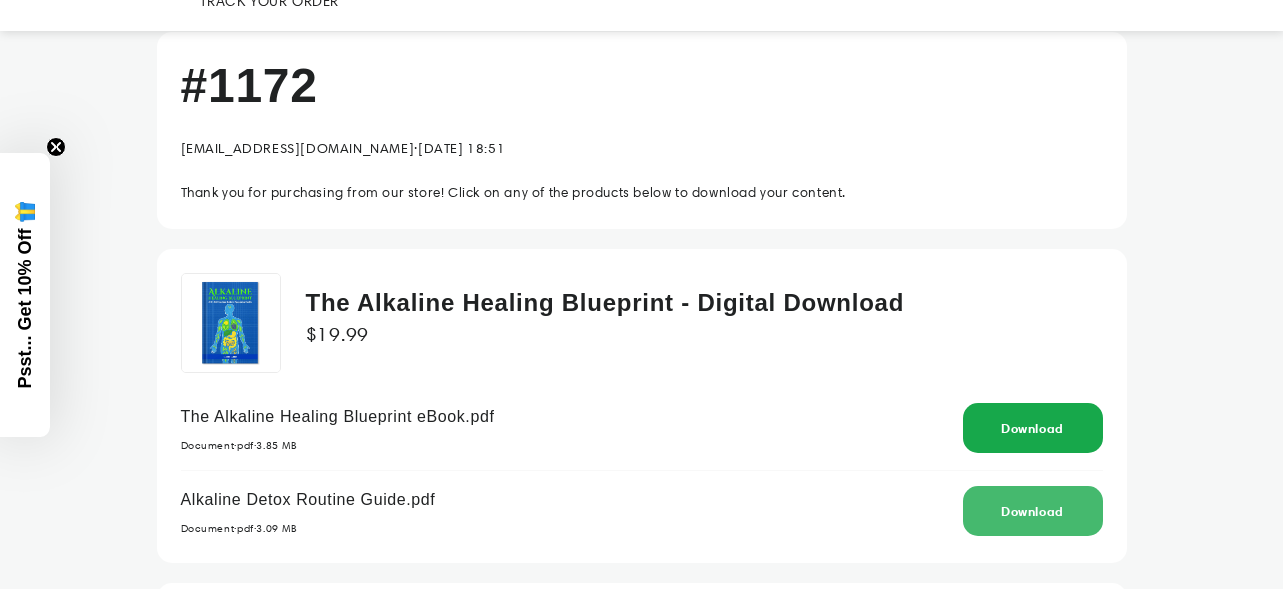 click on "Download" at bounding box center (1032, 511) 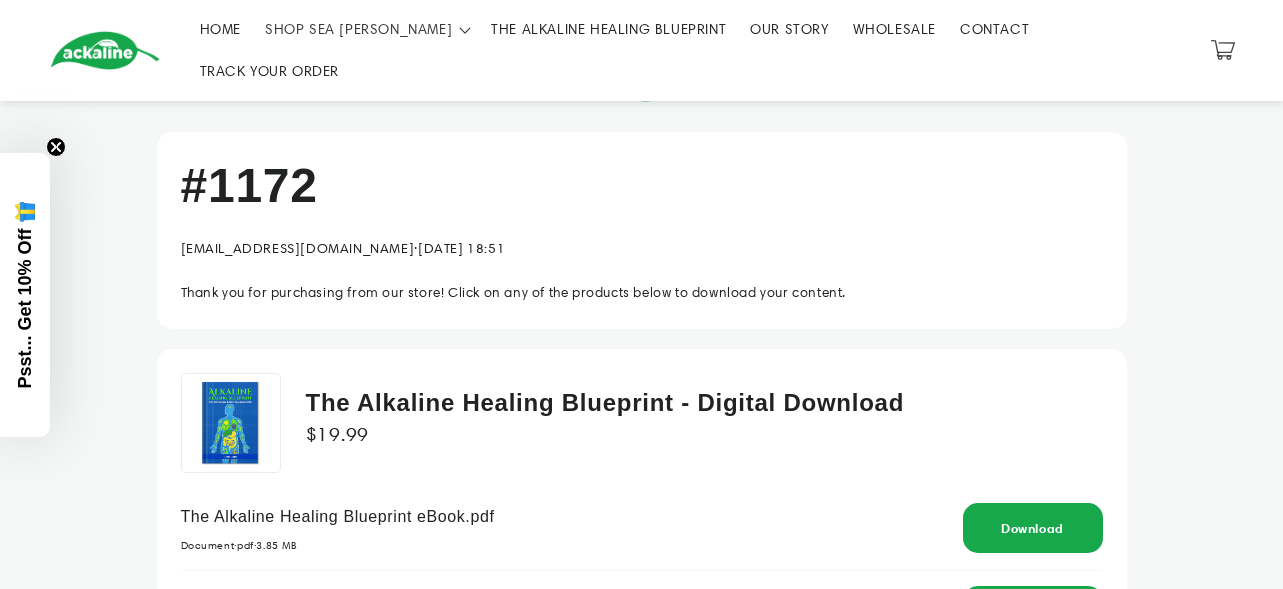 scroll, scrollTop: 0, scrollLeft: 0, axis: both 